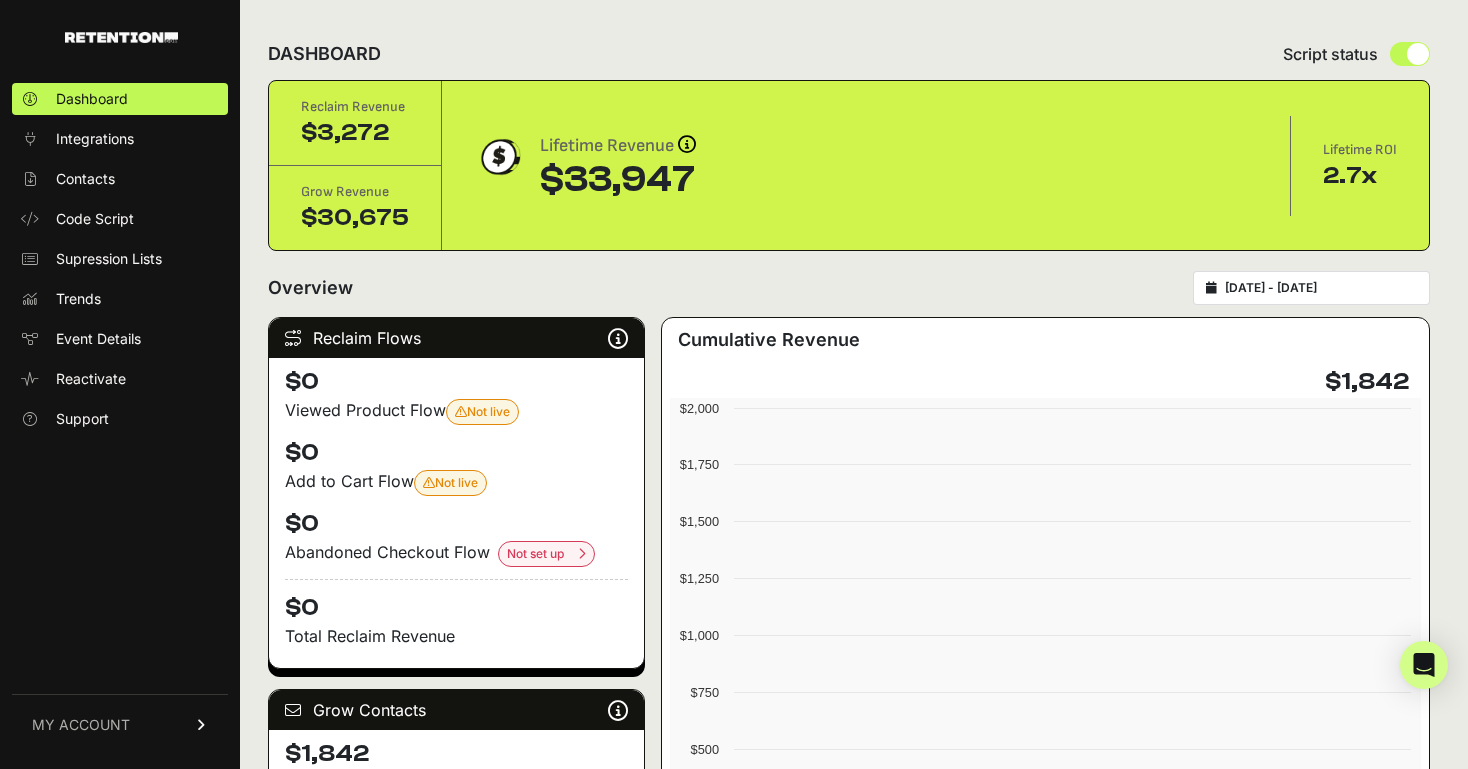 scroll, scrollTop: 0, scrollLeft: 0, axis: both 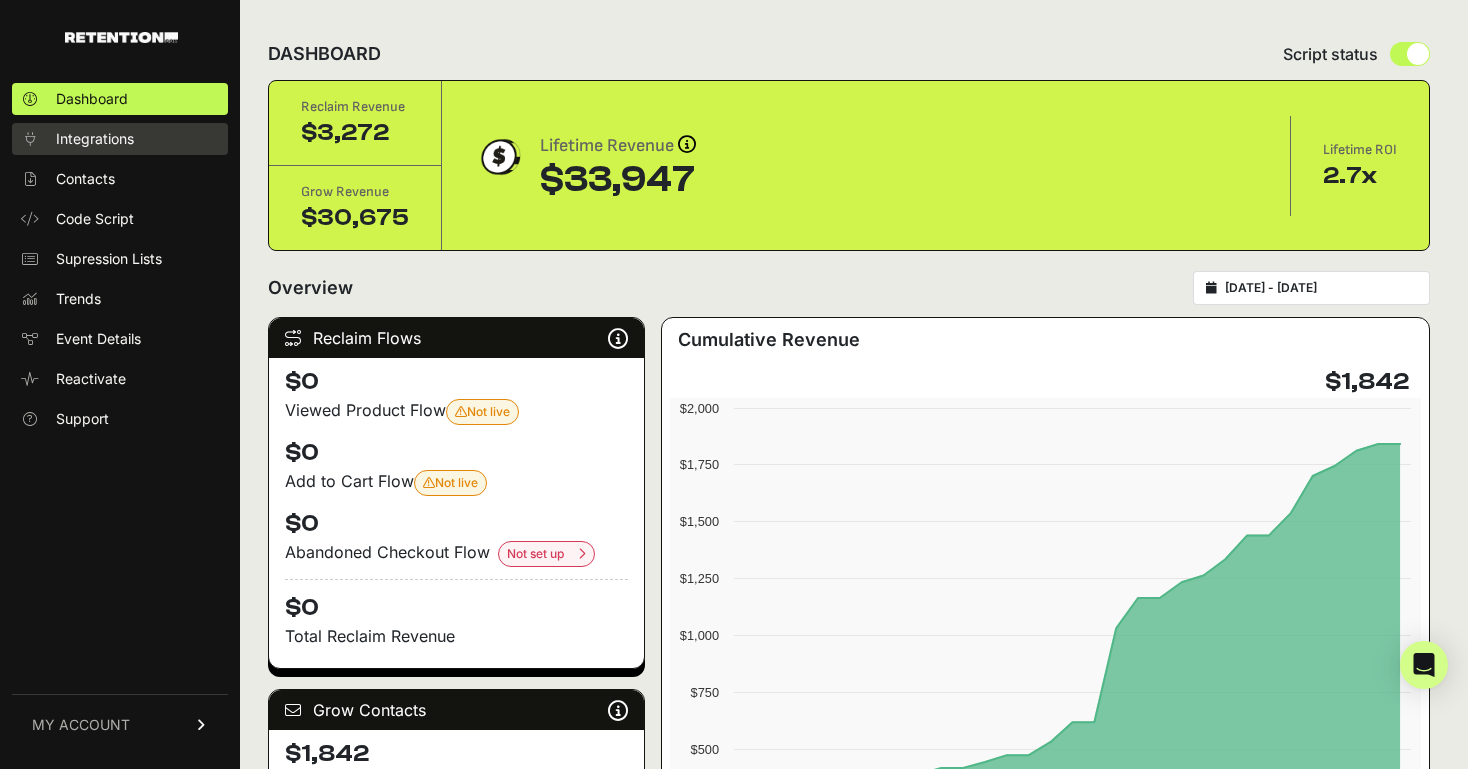 click on "Integrations" at bounding box center (95, 139) 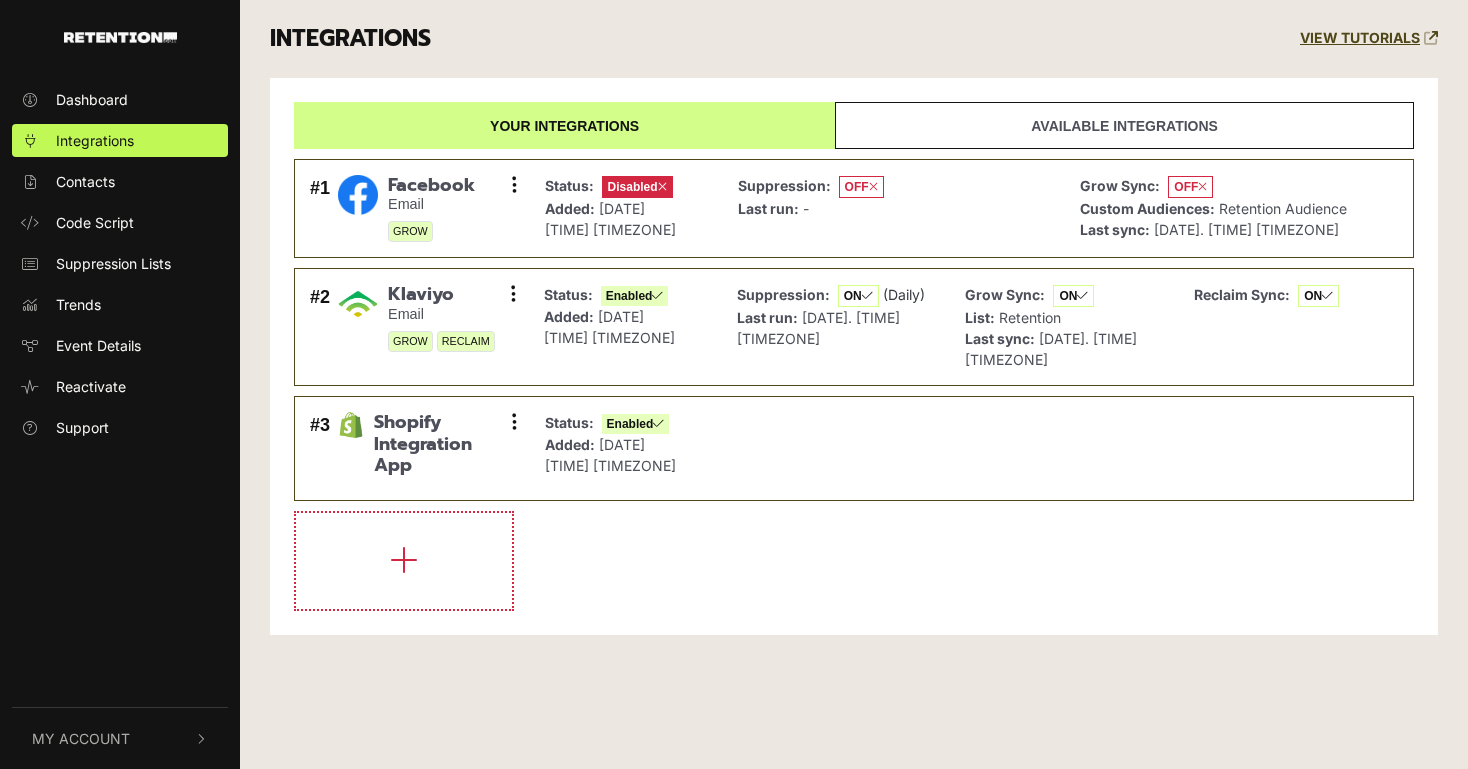 scroll, scrollTop: 0, scrollLeft: 0, axis: both 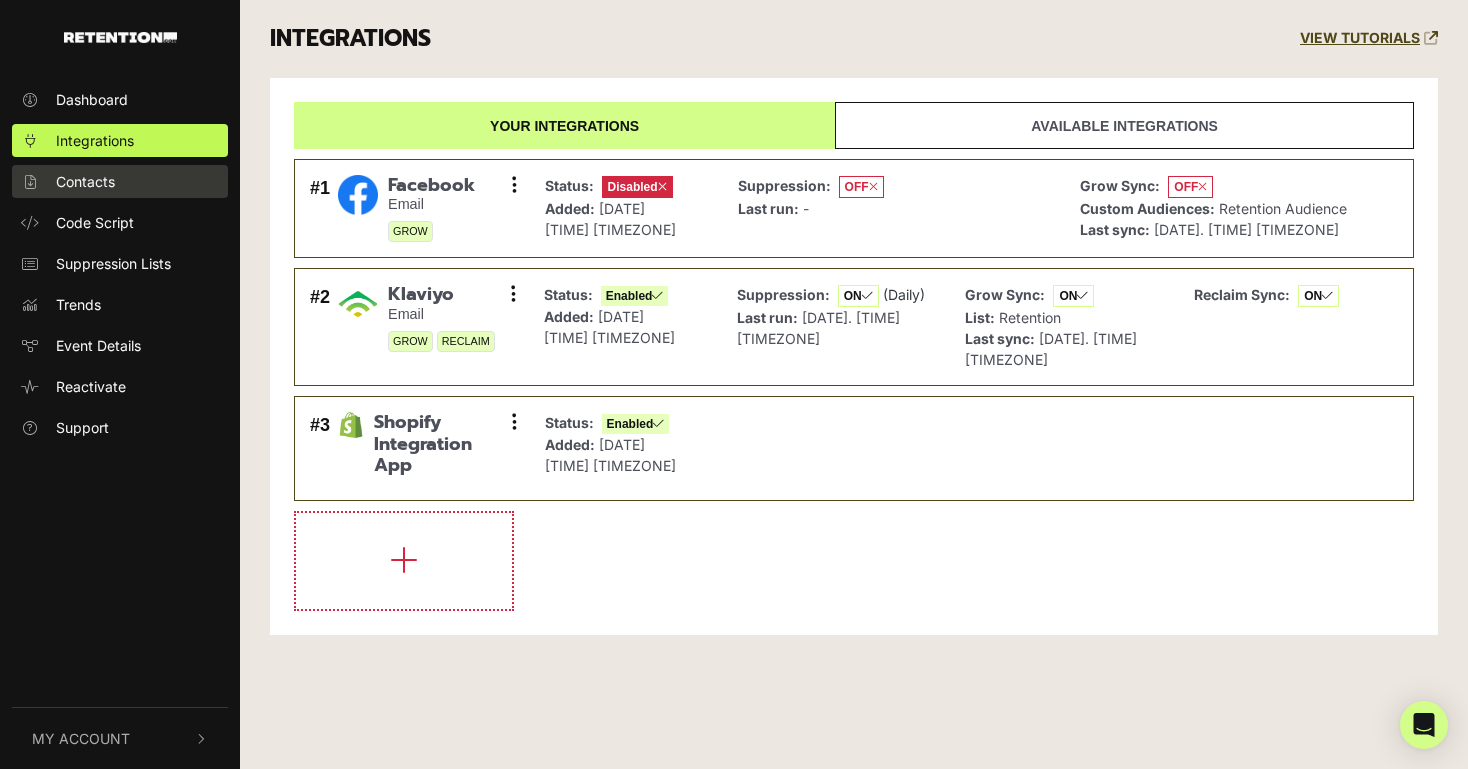 click on "Contacts" at bounding box center [120, 181] 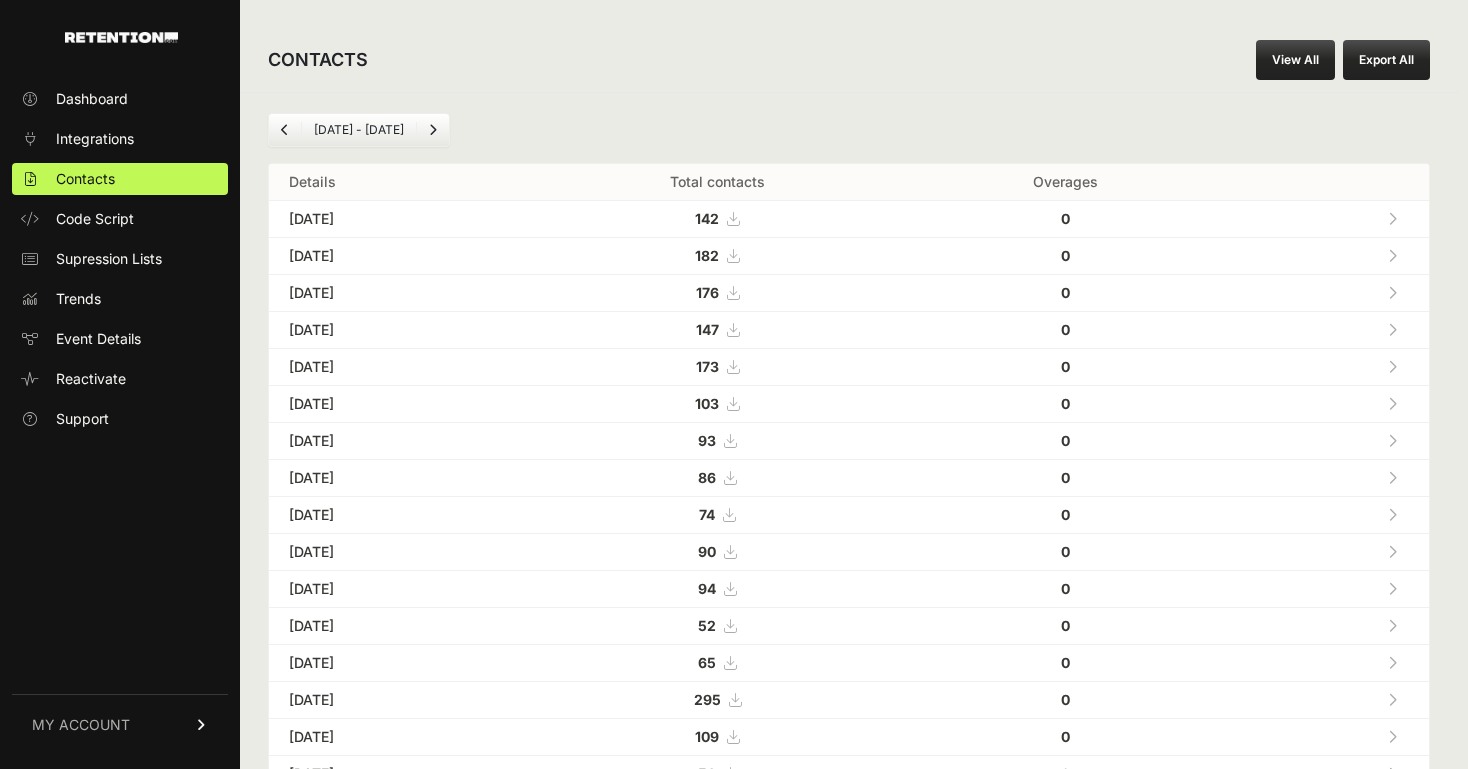 scroll, scrollTop: 0, scrollLeft: 0, axis: both 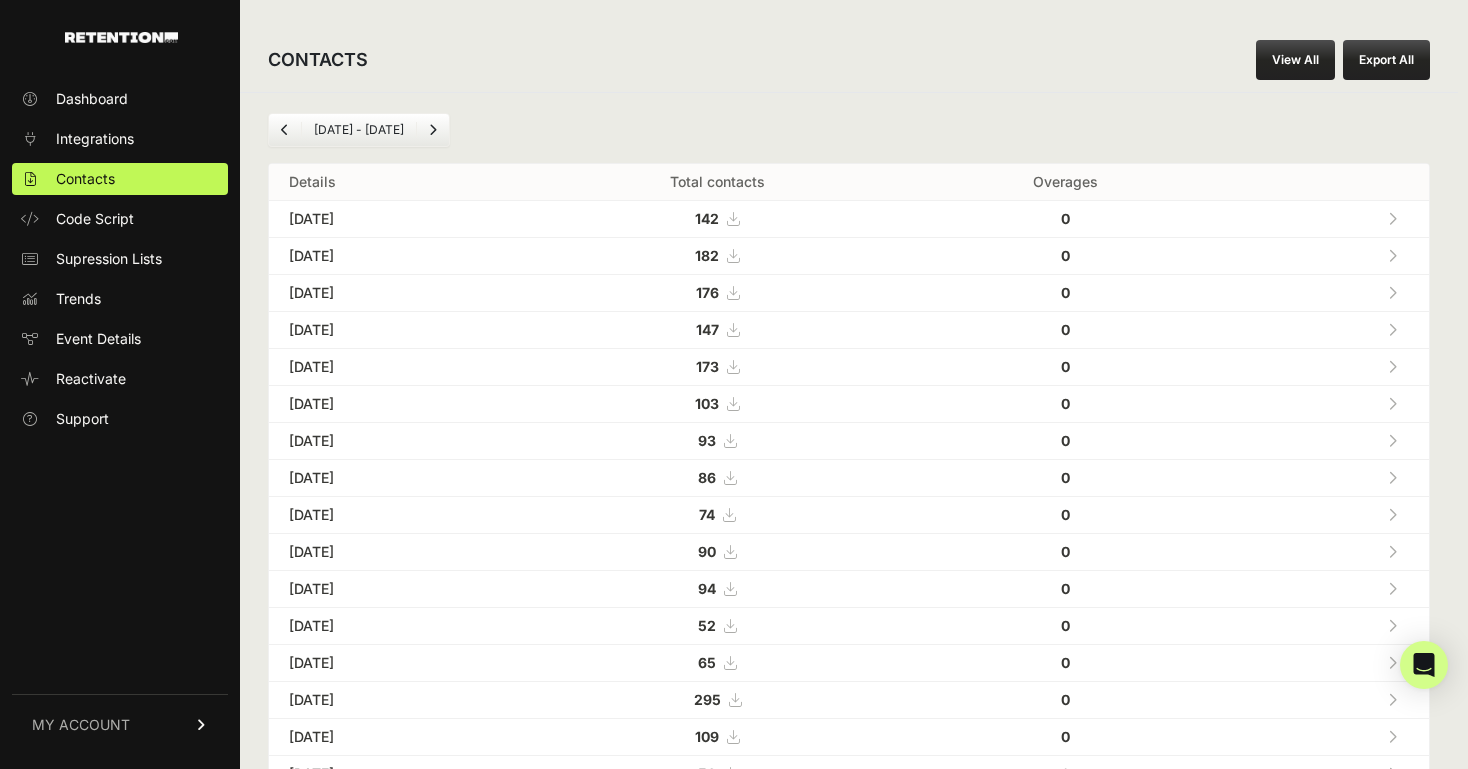 click on "Dashboard
Integrations
Contacts
Code Script
Supression Lists
Trends
Event Details
Reactivate
Support" at bounding box center (120, 259) 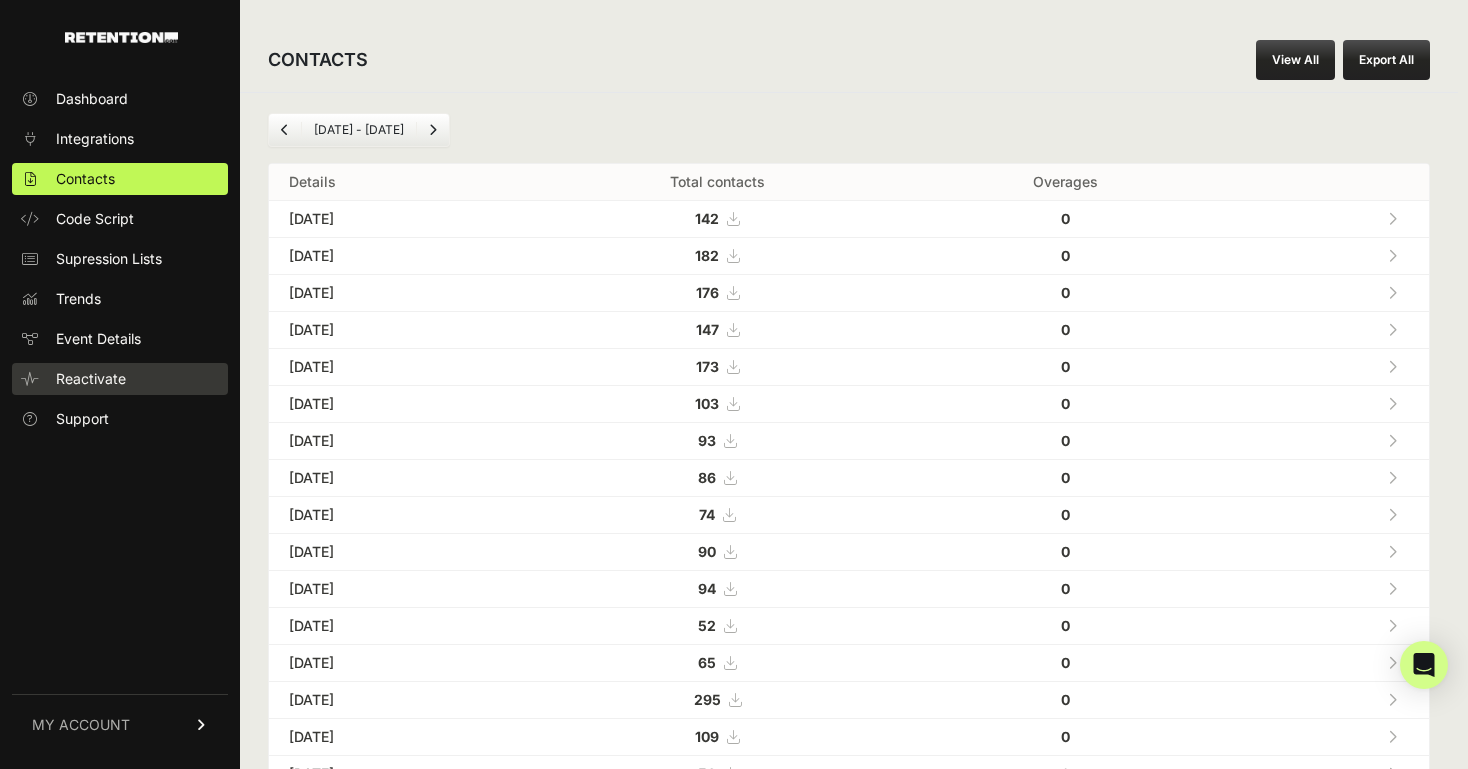click on "Reactivate" at bounding box center [91, 379] 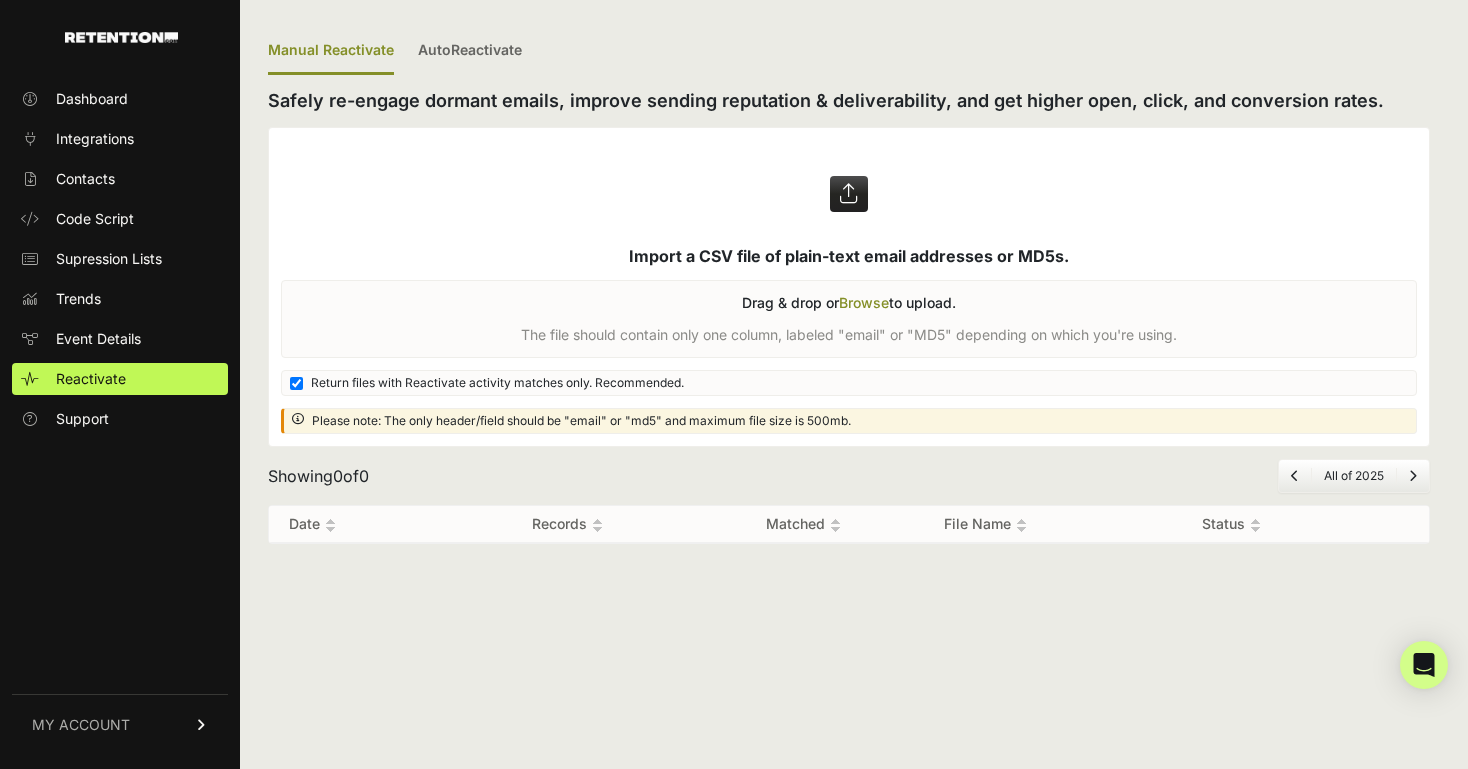 scroll, scrollTop: 0, scrollLeft: 0, axis: both 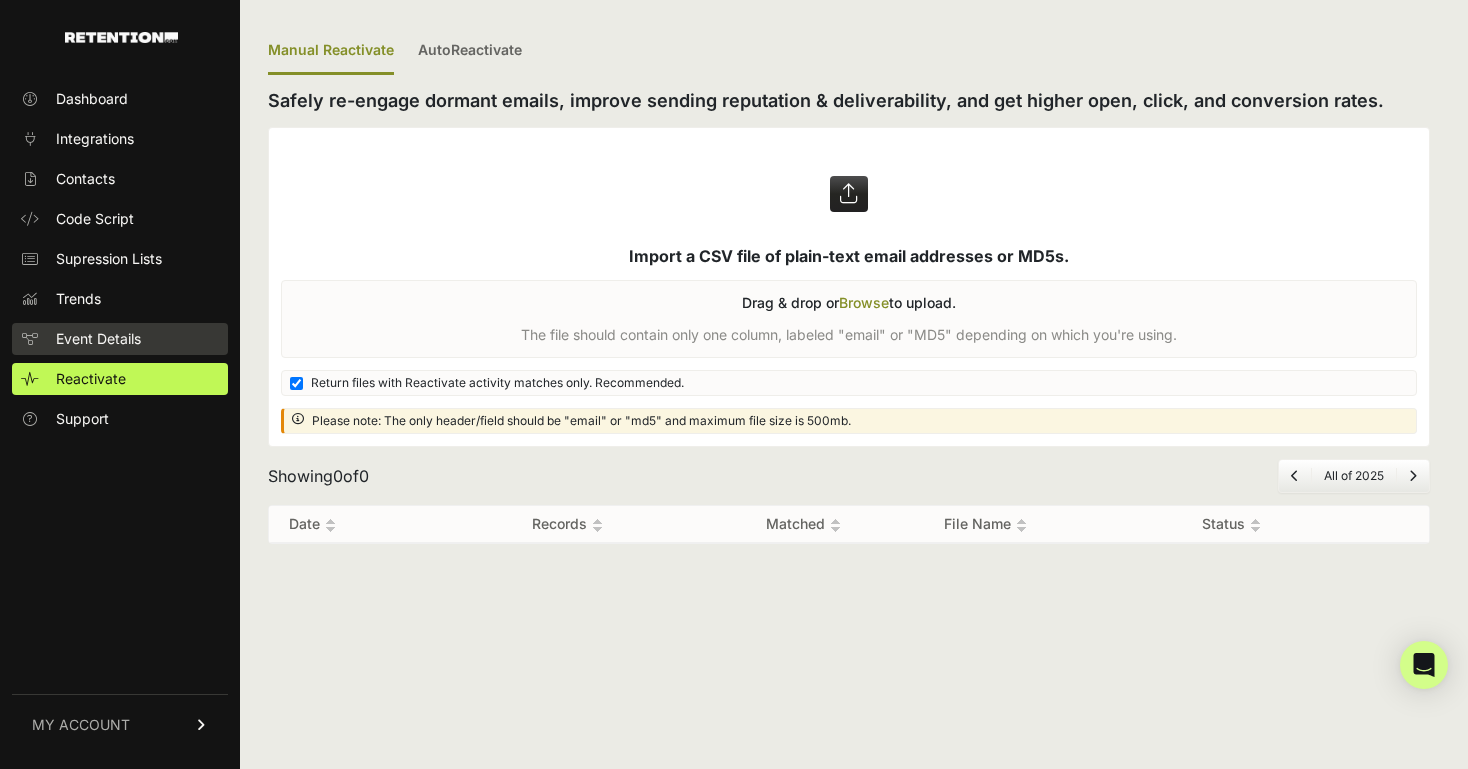 click on "Event Details" at bounding box center (98, 339) 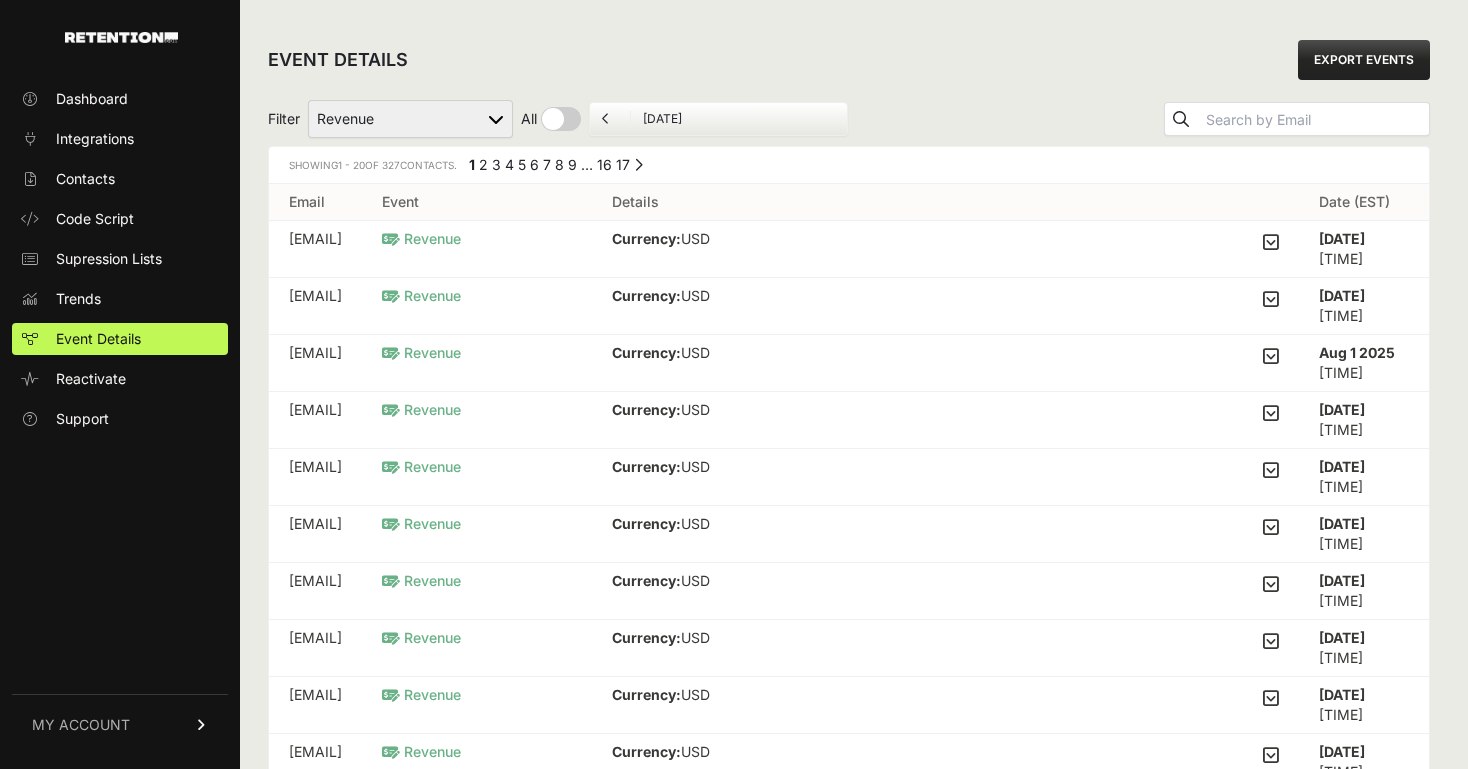 scroll, scrollTop: 0, scrollLeft: 0, axis: both 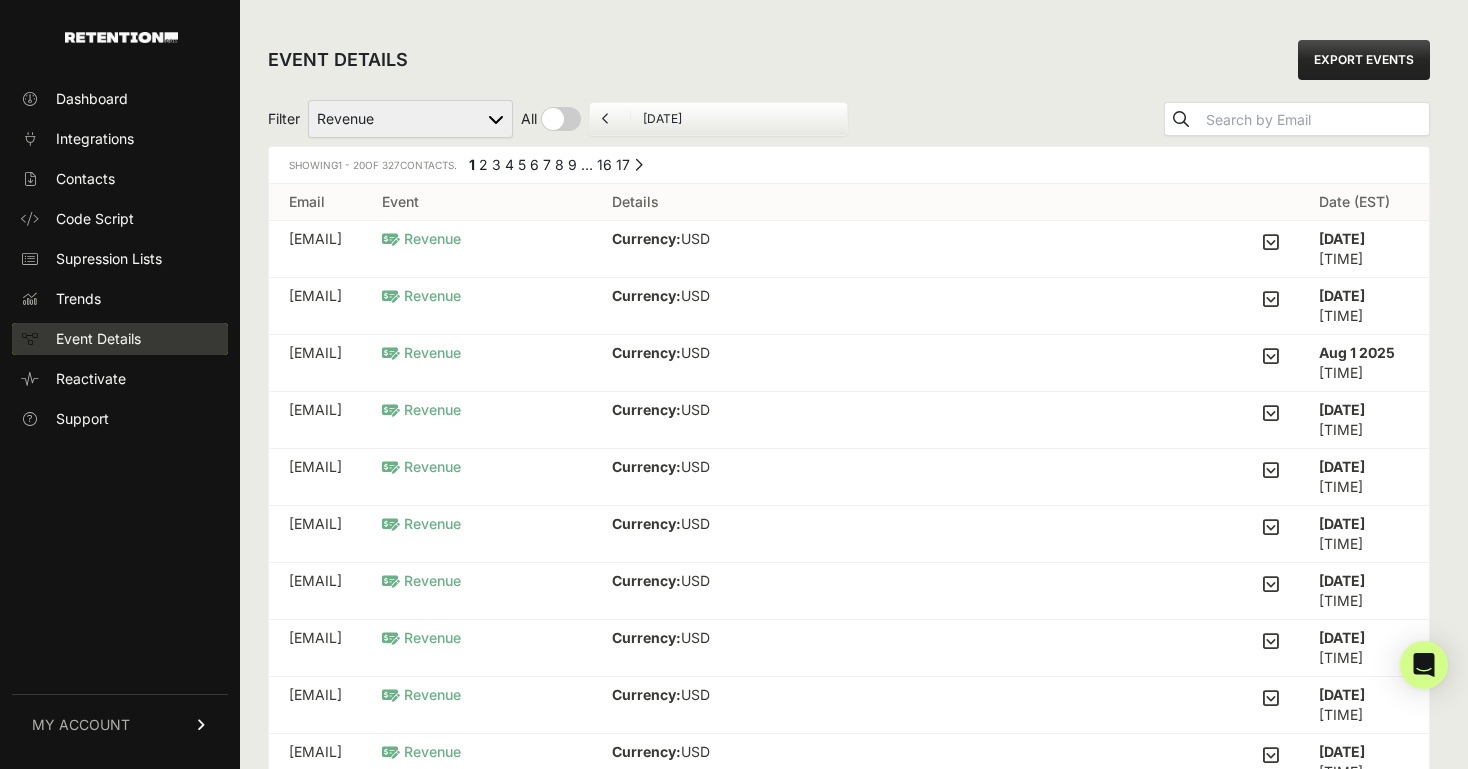 click on "Event Details" at bounding box center (120, 339) 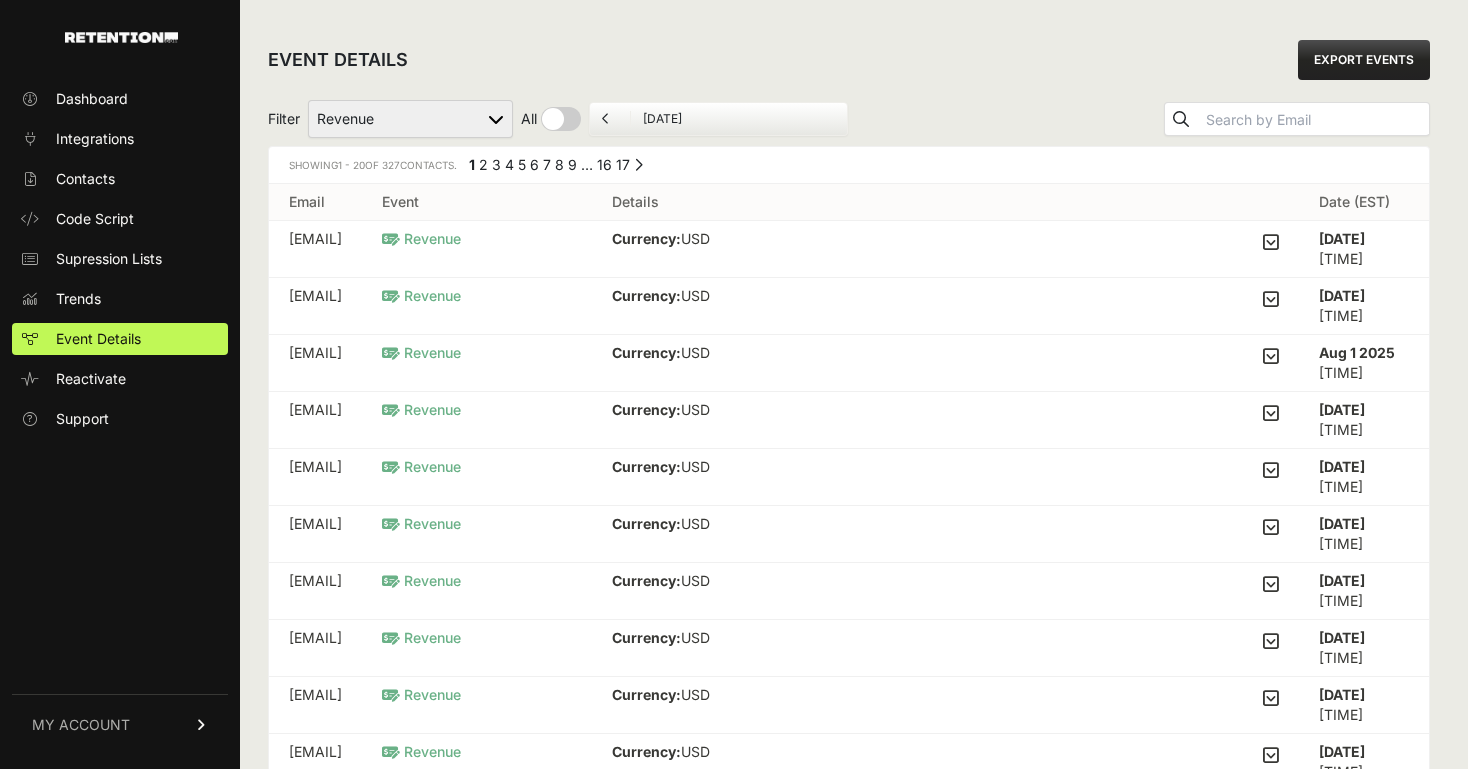 scroll, scrollTop: 0, scrollLeft: 0, axis: both 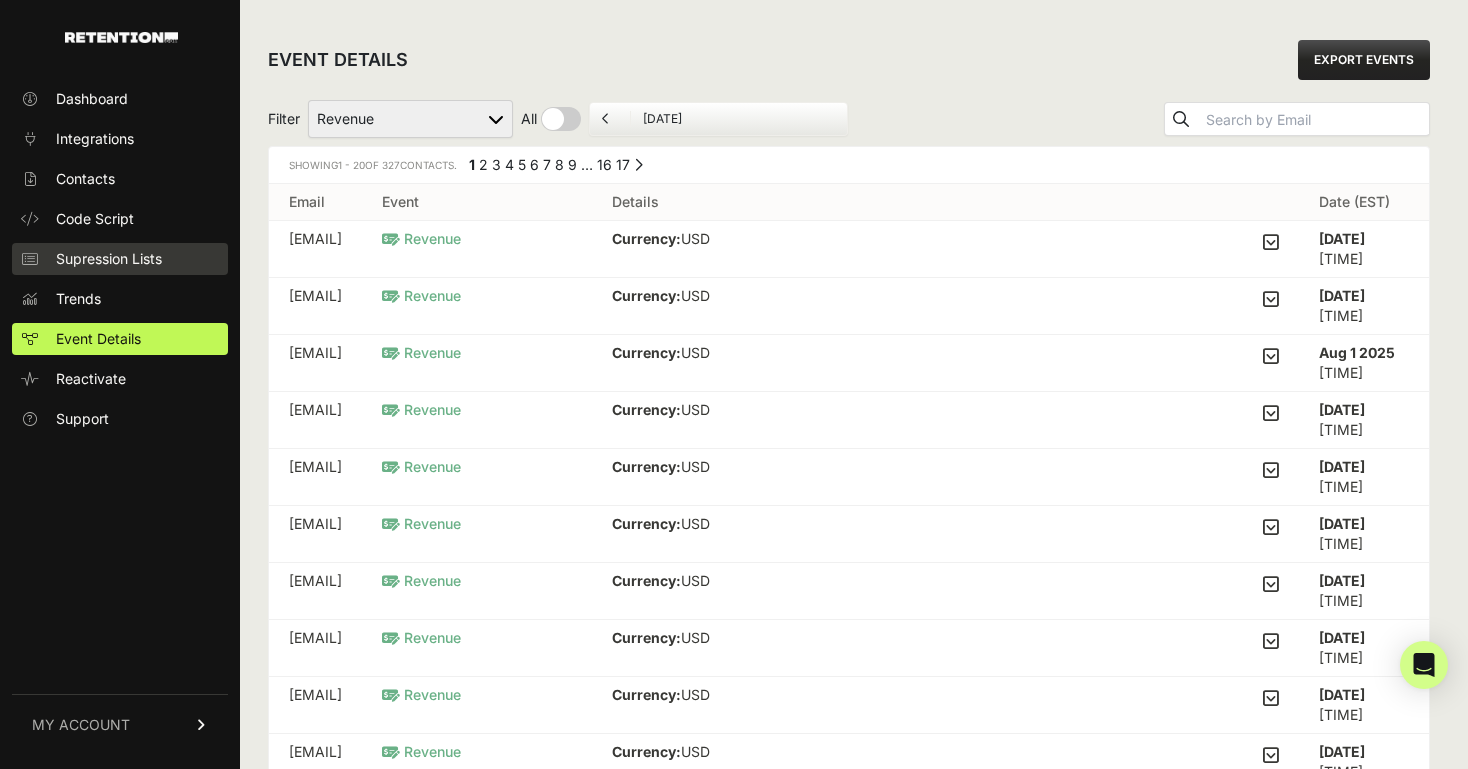 click on "Supression Lists" at bounding box center (109, 259) 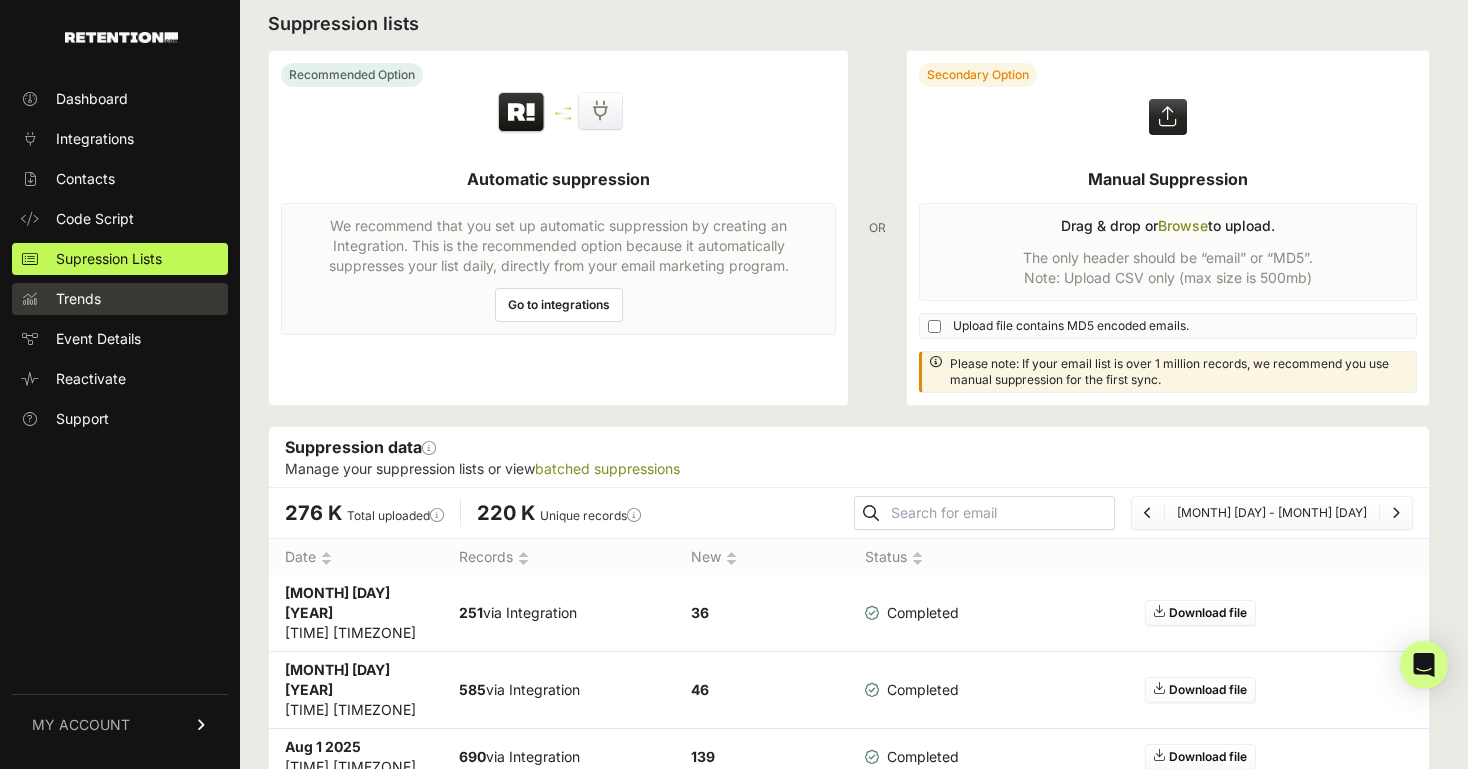 scroll, scrollTop: 0, scrollLeft: 0, axis: both 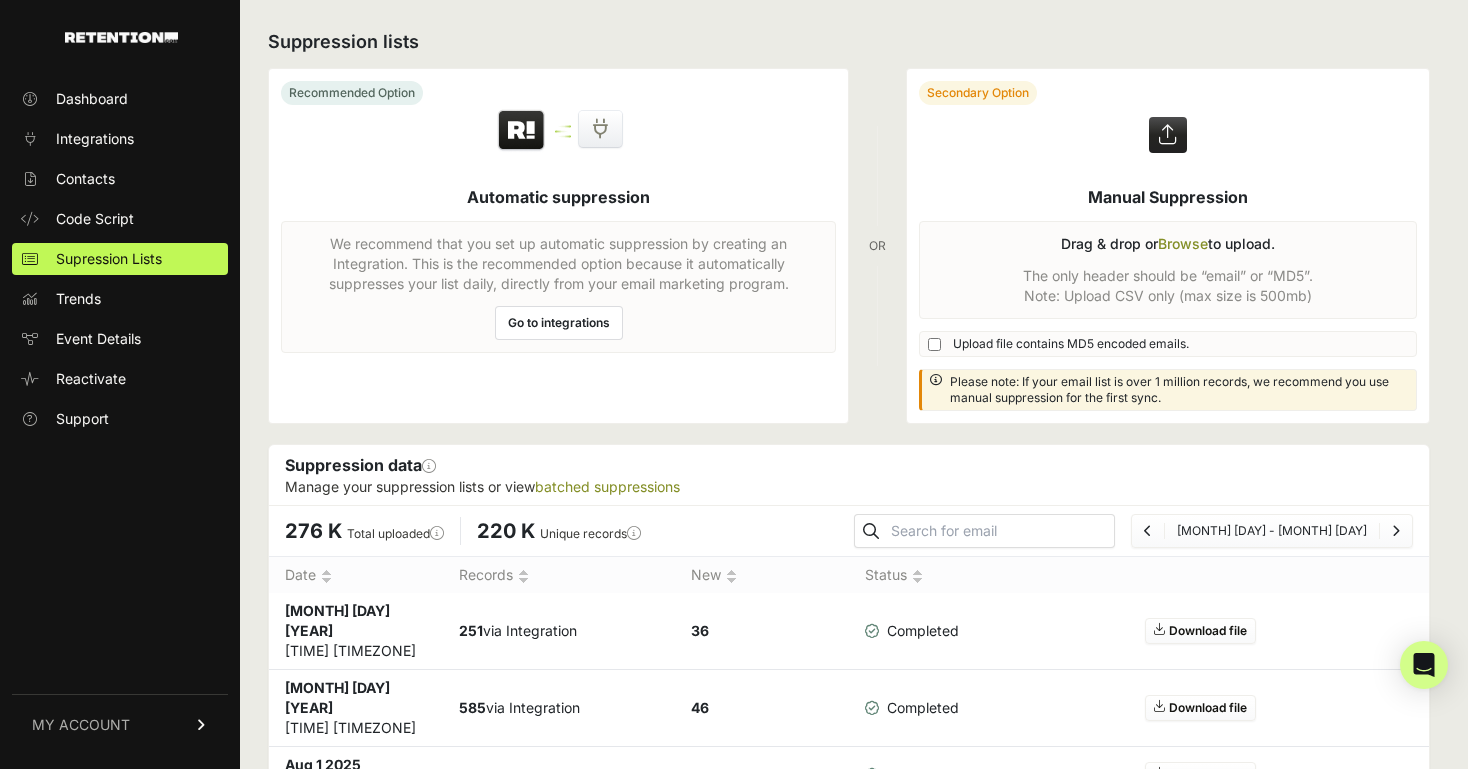 click on "Dashboard
Integrations
Contacts
Code Script
Supression Lists
Trends
Event Details
Reactivate
Support" at bounding box center (120, 259) 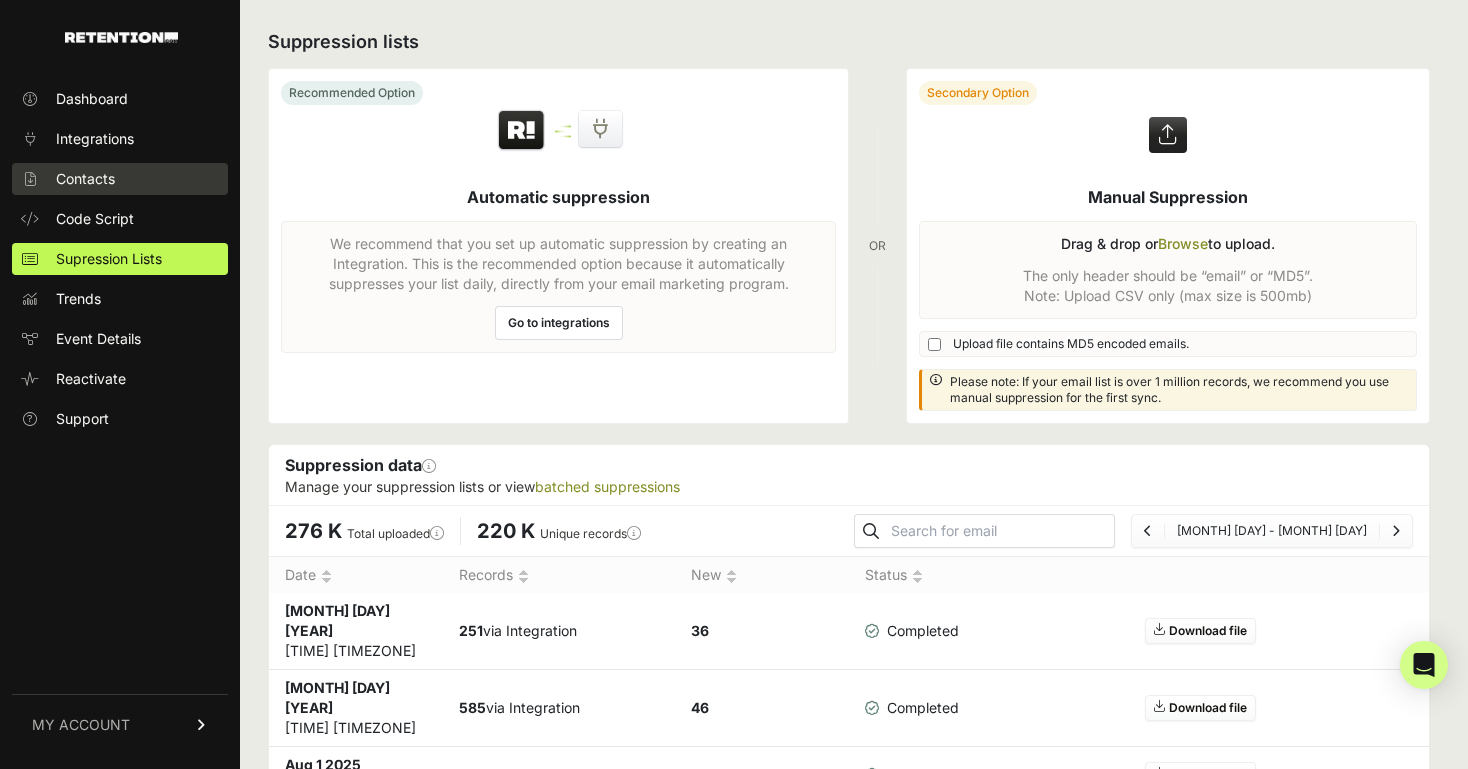click on "Contacts" at bounding box center (120, 179) 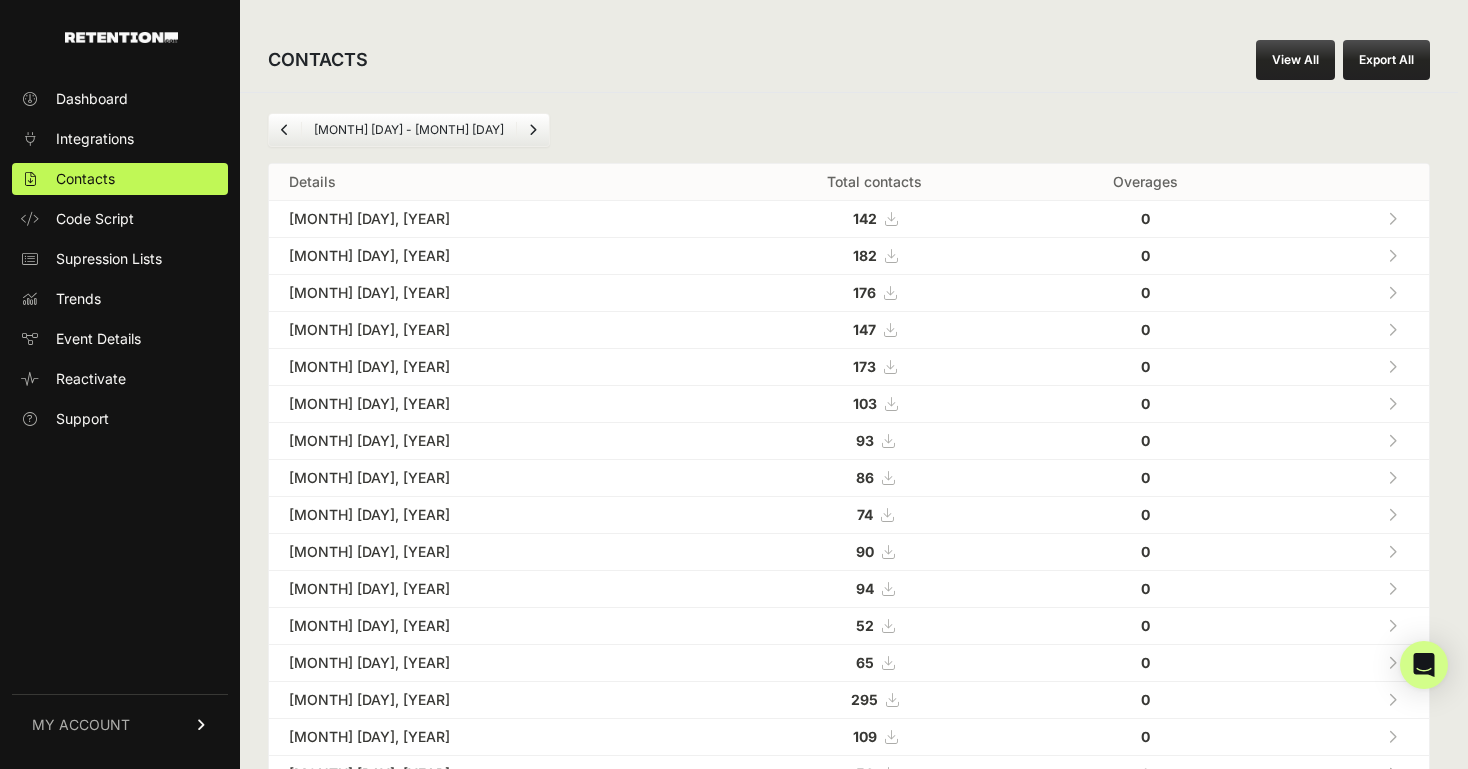 scroll, scrollTop: 0, scrollLeft: 0, axis: both 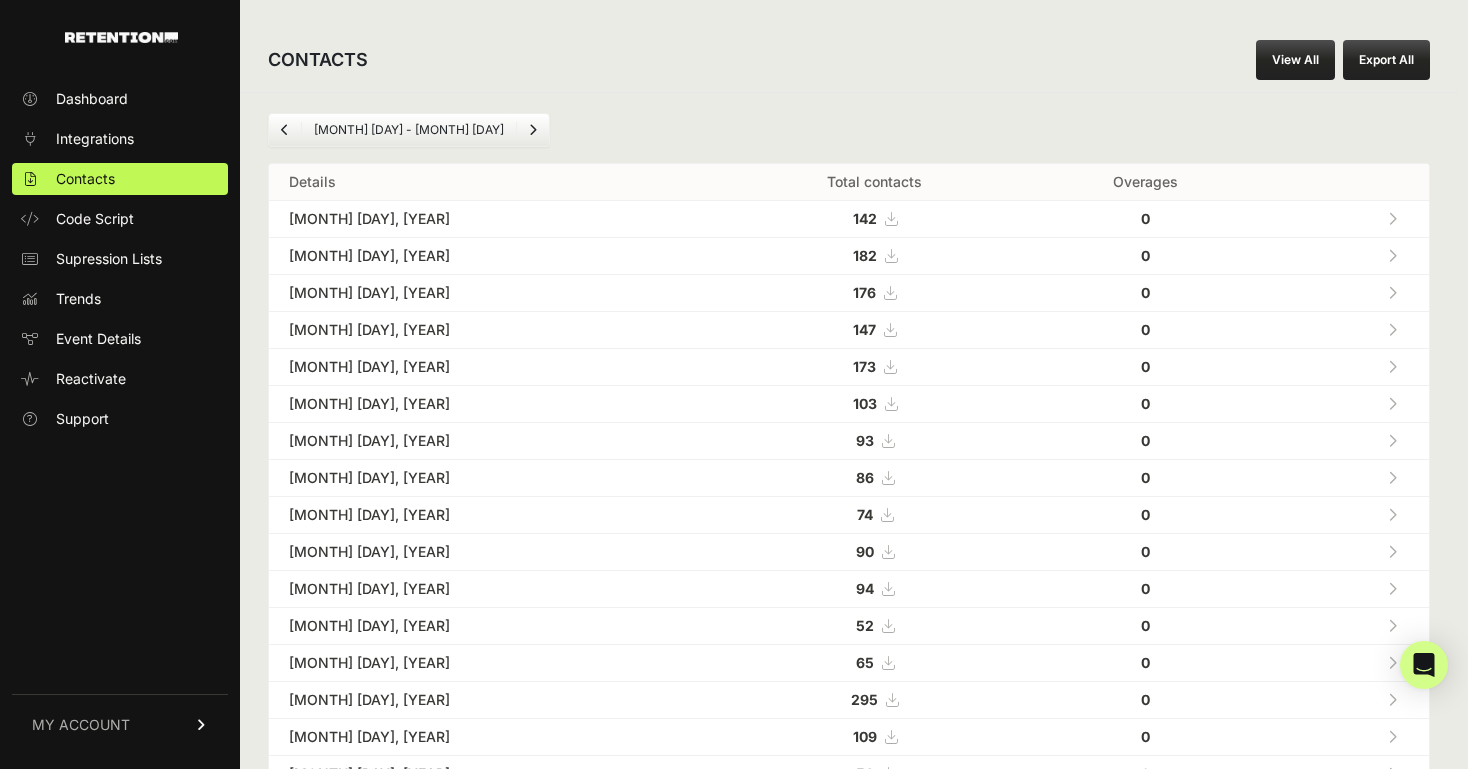 click on "[MONTH] [DAY], [YEAR]" at bounding box center (496, 219) 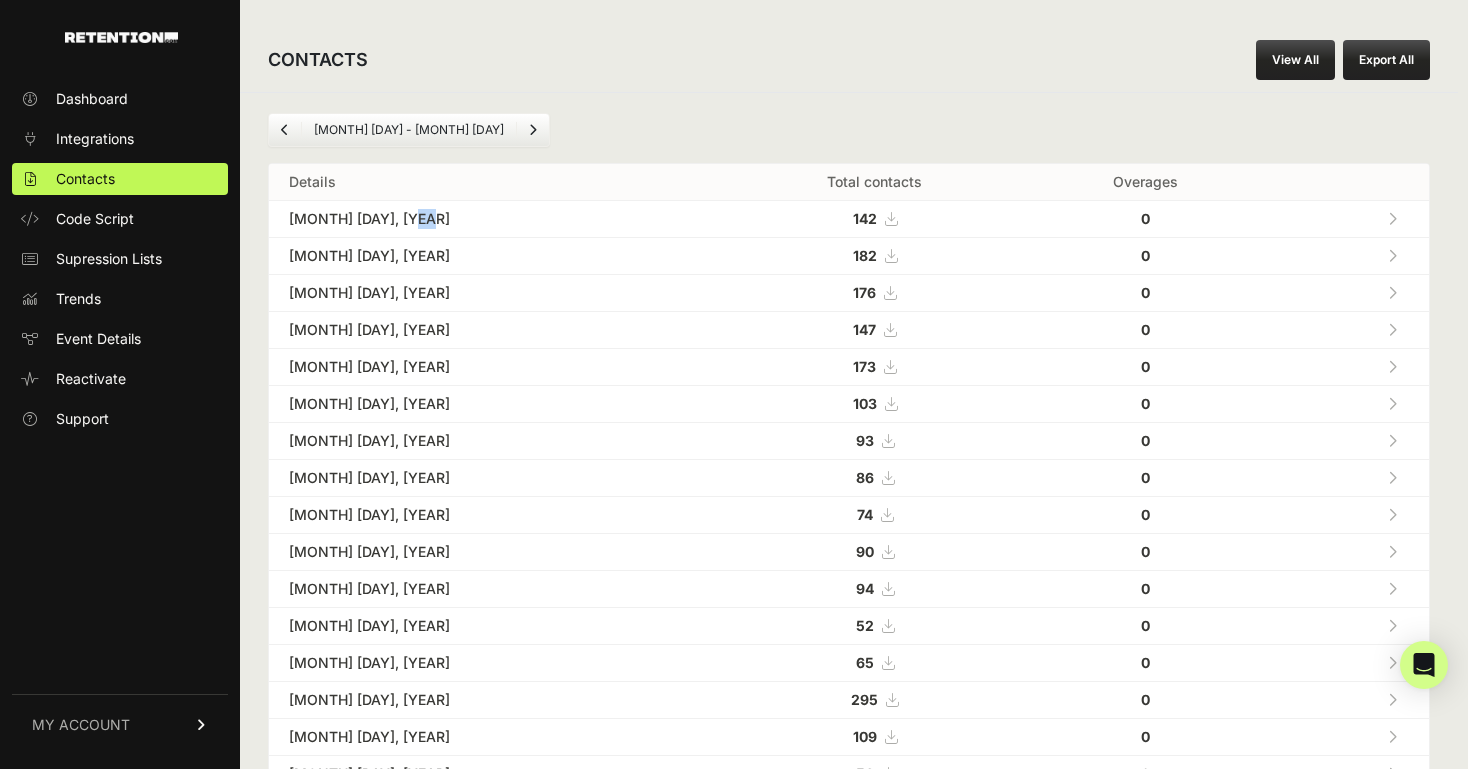 click on "[MONTH] [DAY], [YEAR]" at bounding box center (496, 219) 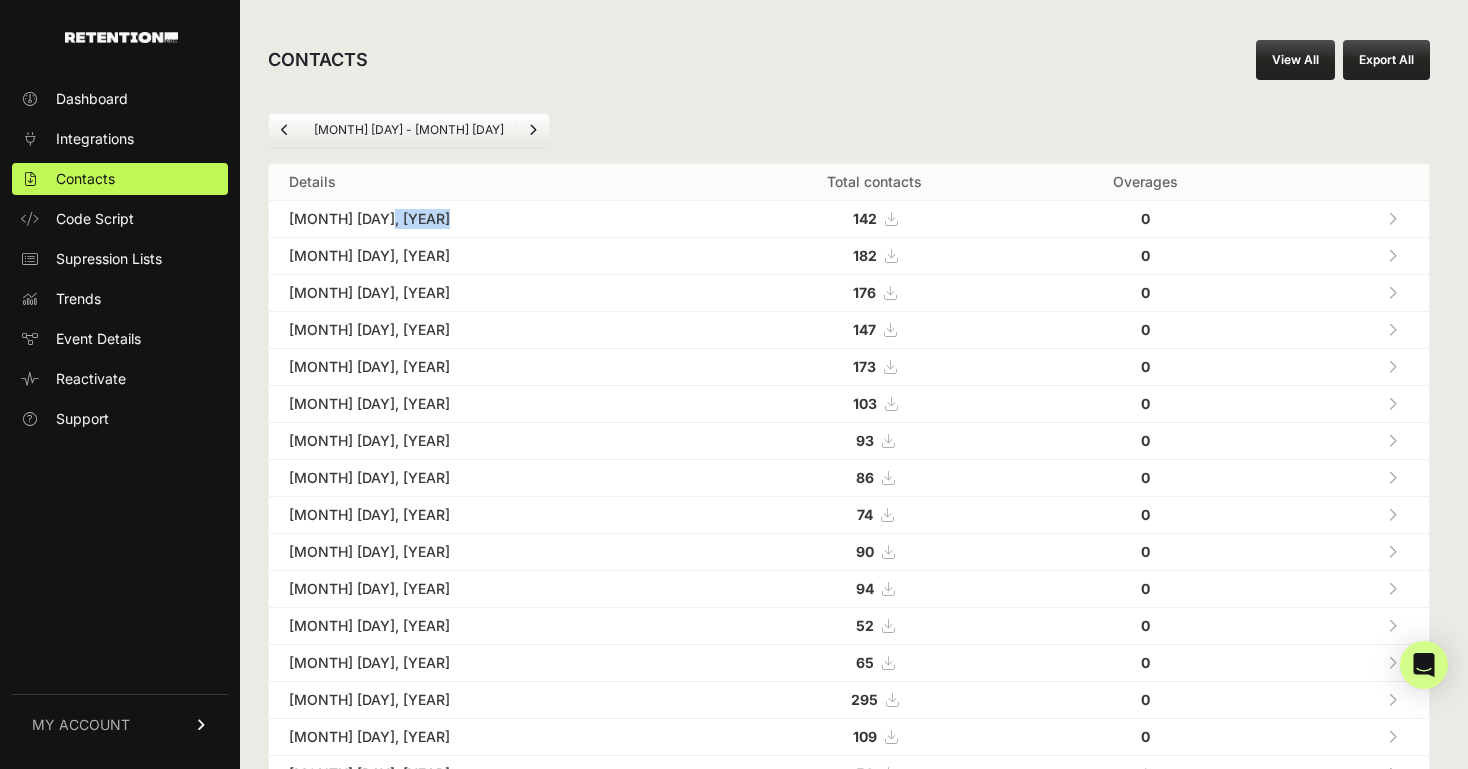 click on "[MONTH] [DAY], [YEAR]" at bounding box center [496, 219] 